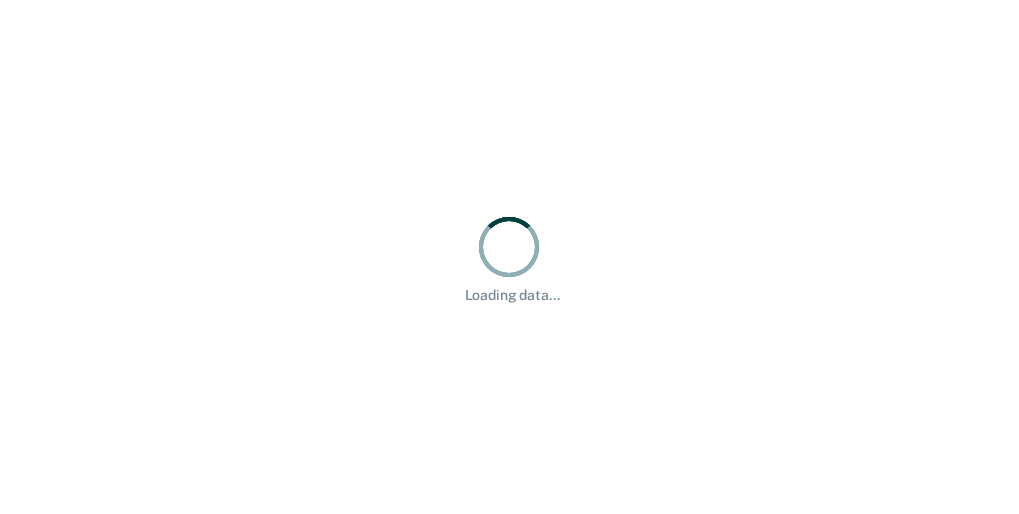 scroll, scrollTop: 0, scrollLeft: 0, axis: both 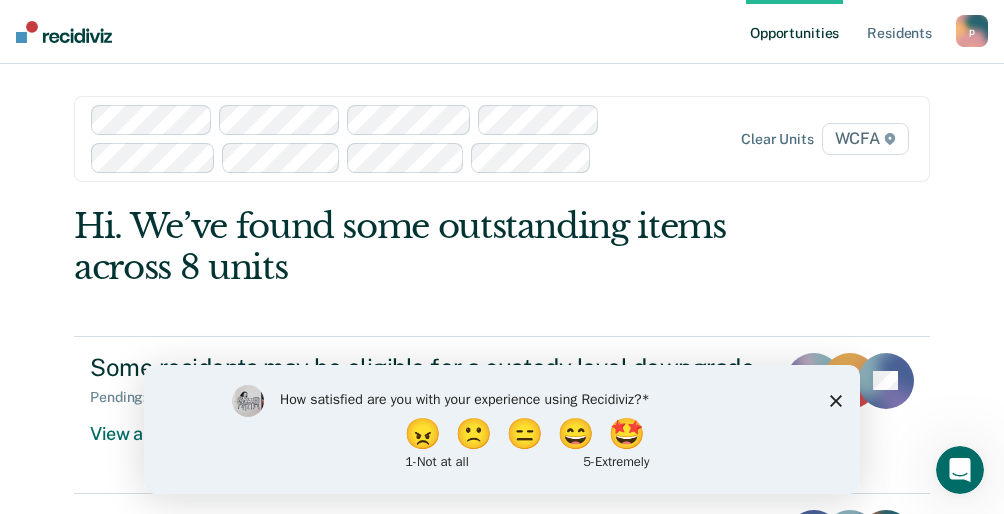 click 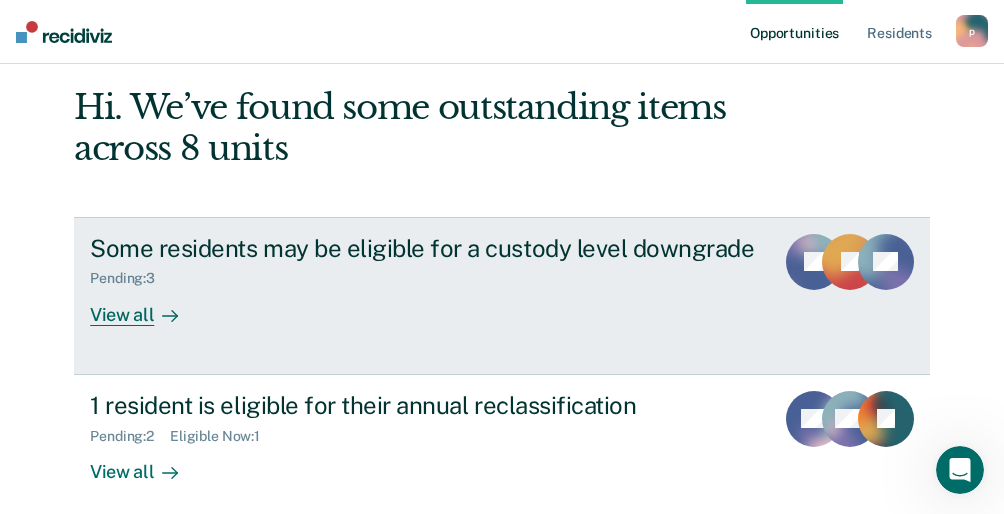 scroll, scrollTop: 136, scrollLeft: 0, axis: vertical 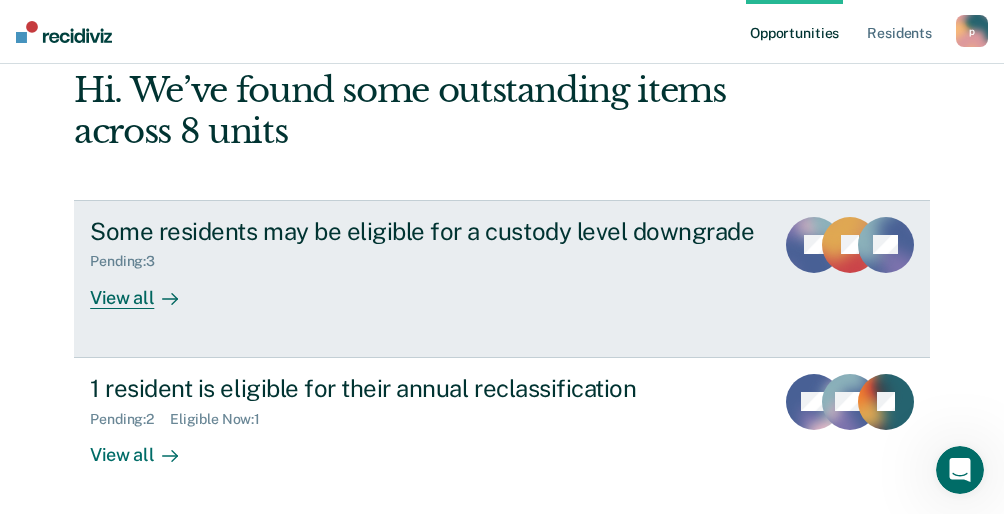 click on "View all" at bounding box center (146, 289) 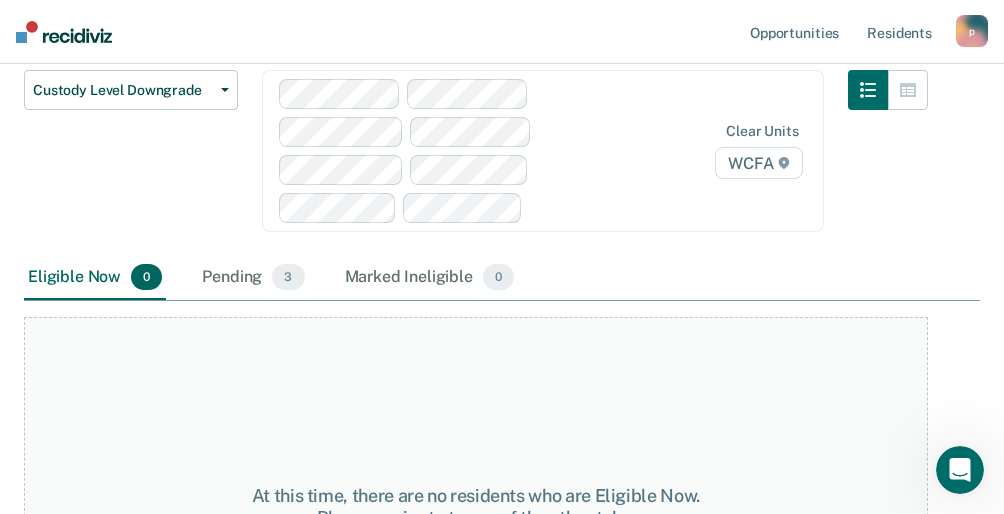 scroll, scrollTop: 81, scrollLeft: 0, axis: vertical 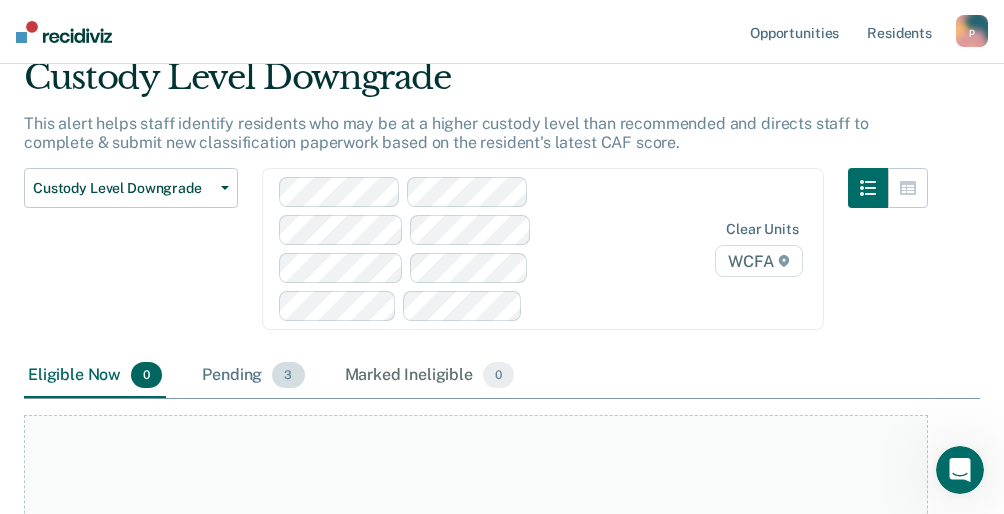 click on "3" at bounding box center (288, 375) 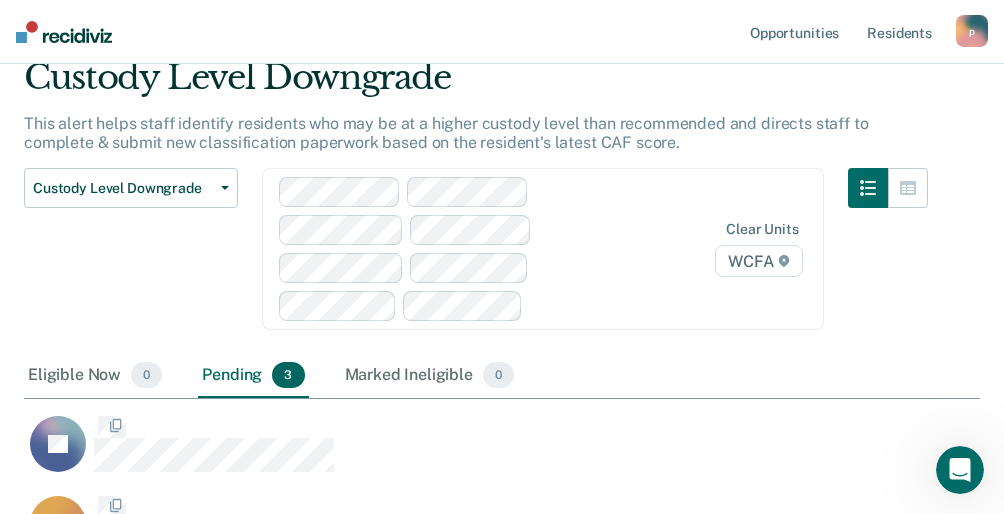 scroll, scrollTop: 69, scrollLeft: 0, axis: vertical 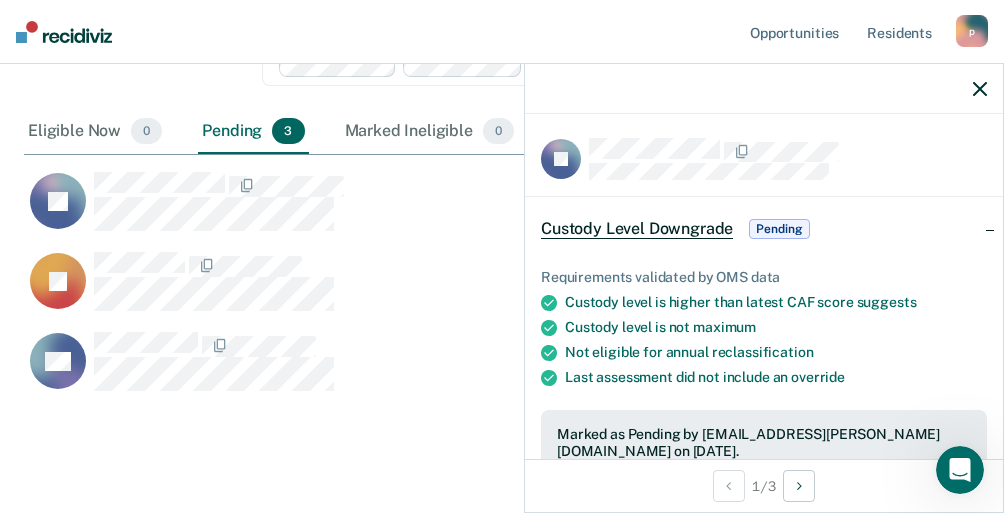 click on "Custody Level Downgrade" at bounding box center (637, 229) 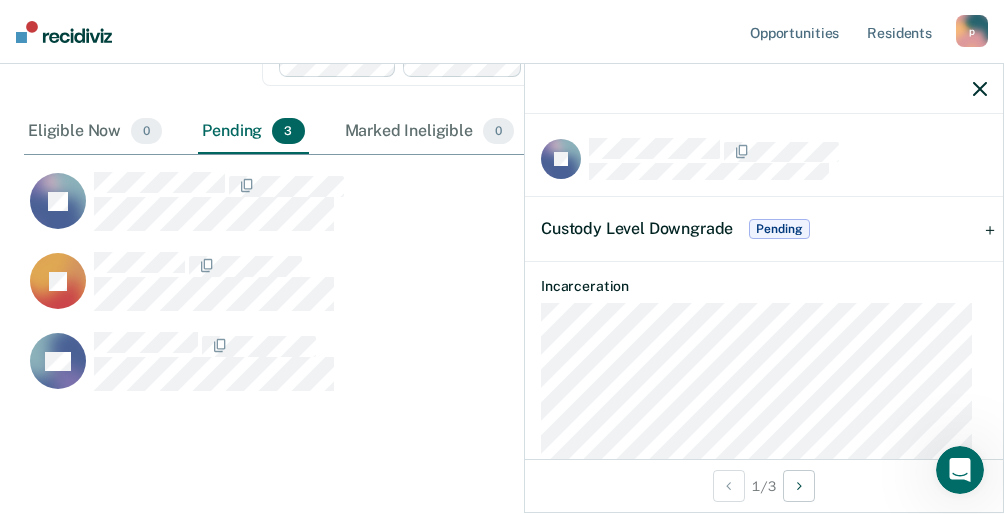 click on "Custody Level Downgrade" at bounding box center (637, 228) 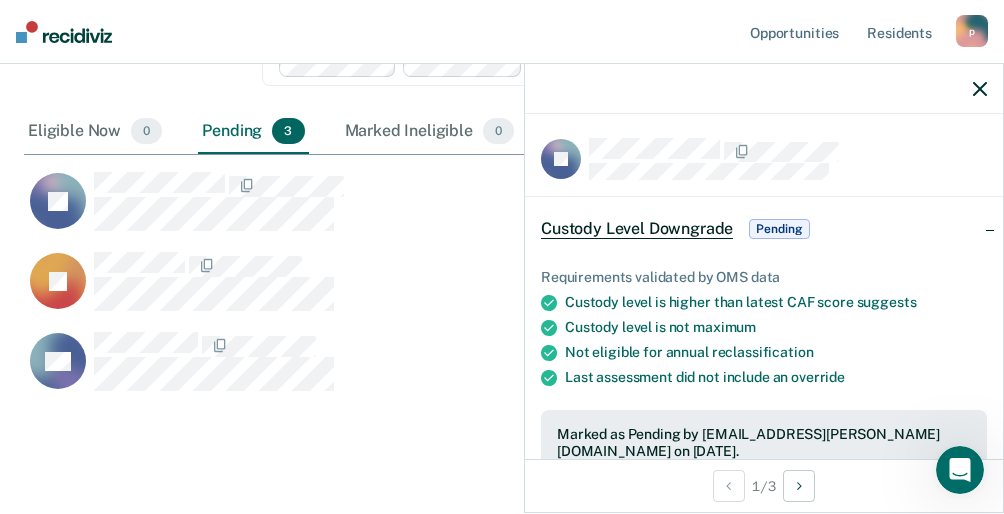 click on "Custody Level Downgrade" at bounding box center [637, 229] 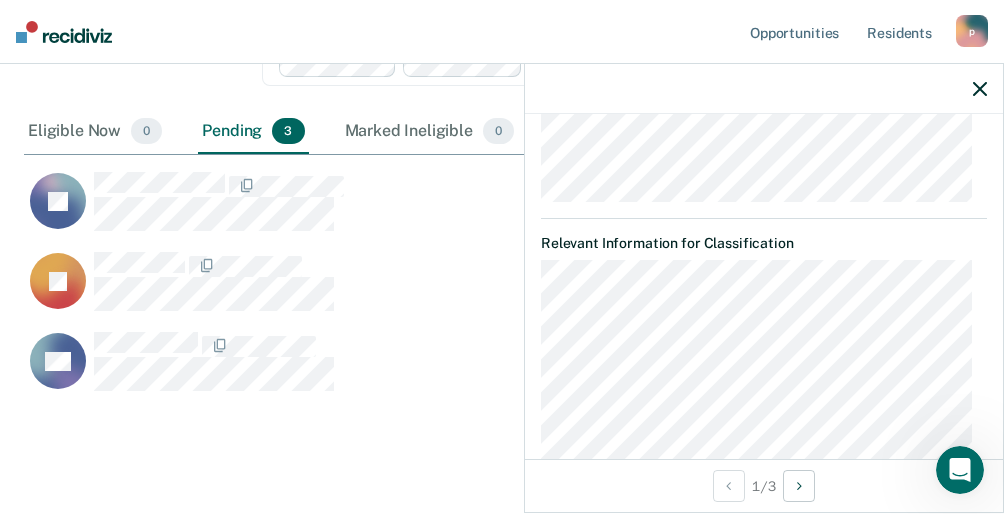 scroll, scrollTop: 0, scrollLeft: 0, axis: both 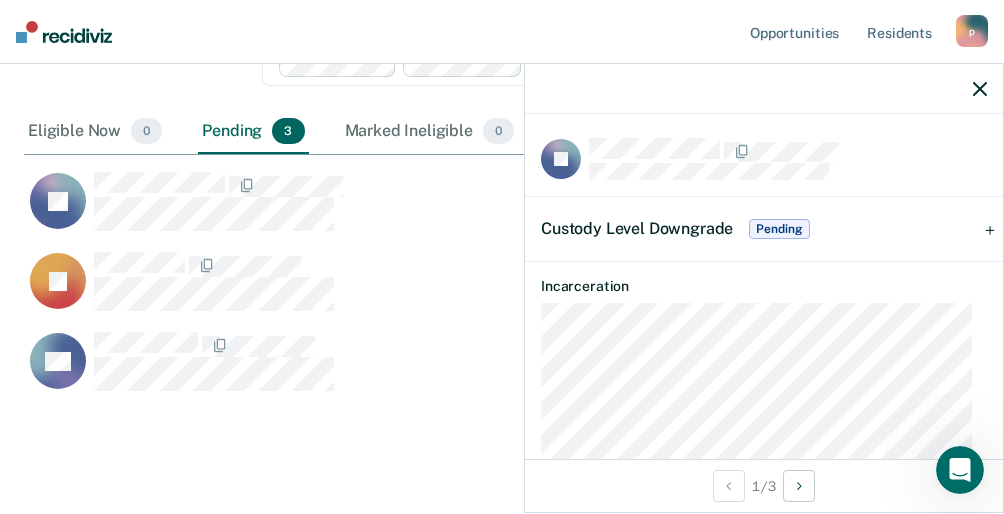 click on "Pending" at bounding box center (779, 229) 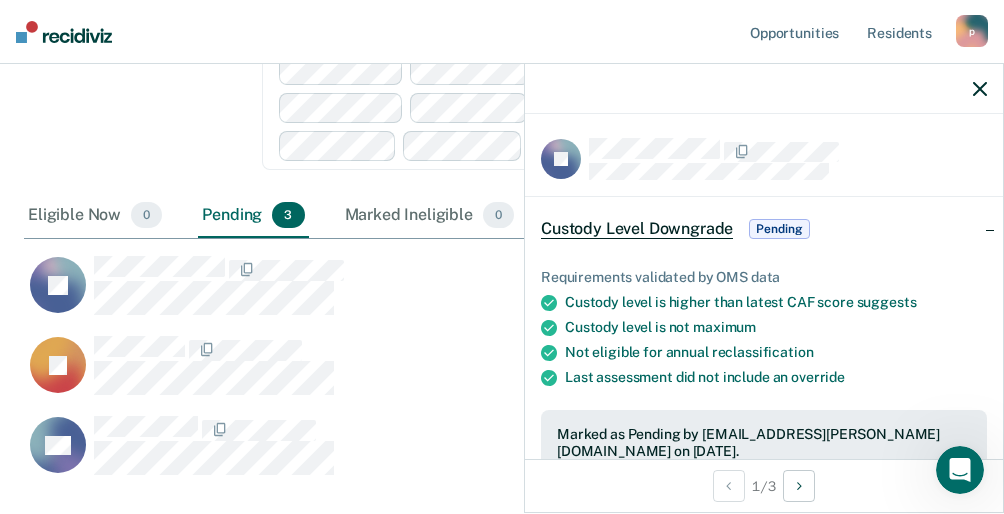 scroll, scrollTop: 0, scrollLeft: 0, axis: both 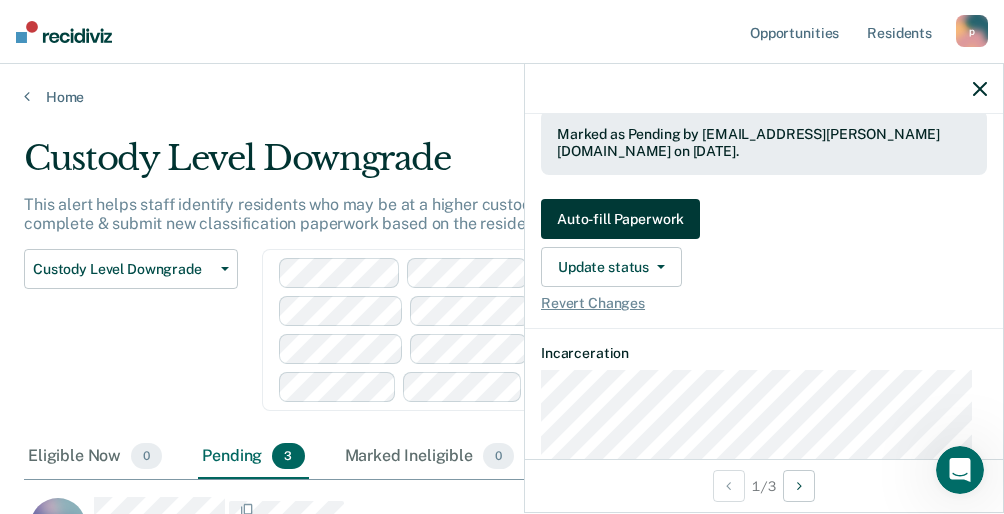 click on "Auto-fill Paperwork" at bounding box center [620, 219] 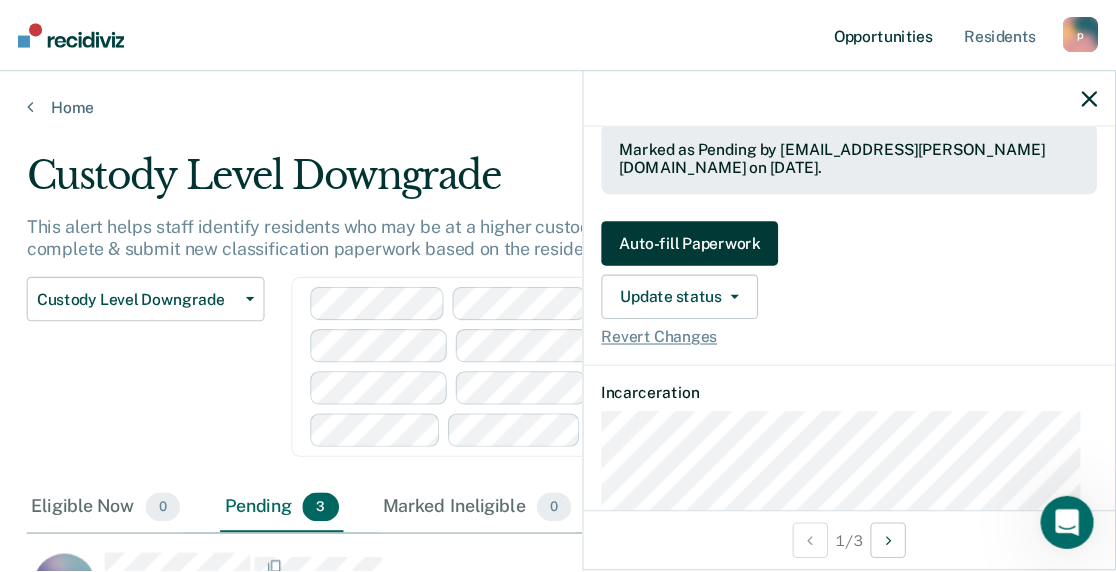 scroll, scrollTop: 17, scrollLeft: 18, axis: both 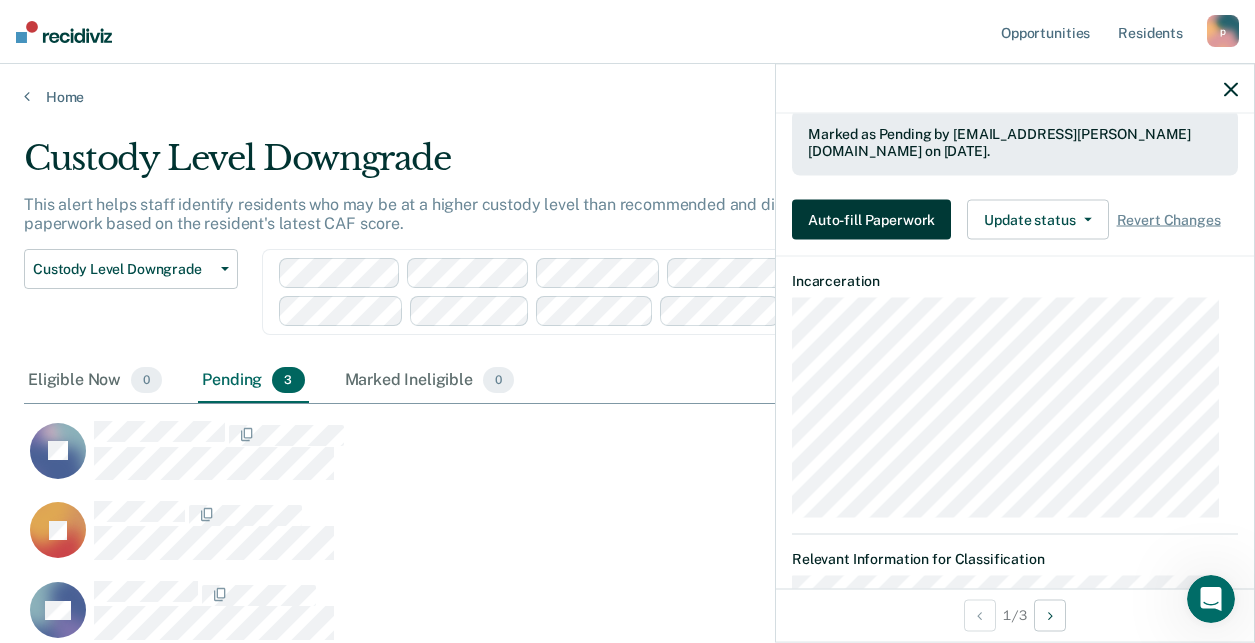 click on "Auto-fill Paperwork" at bounding box center [871, 220] 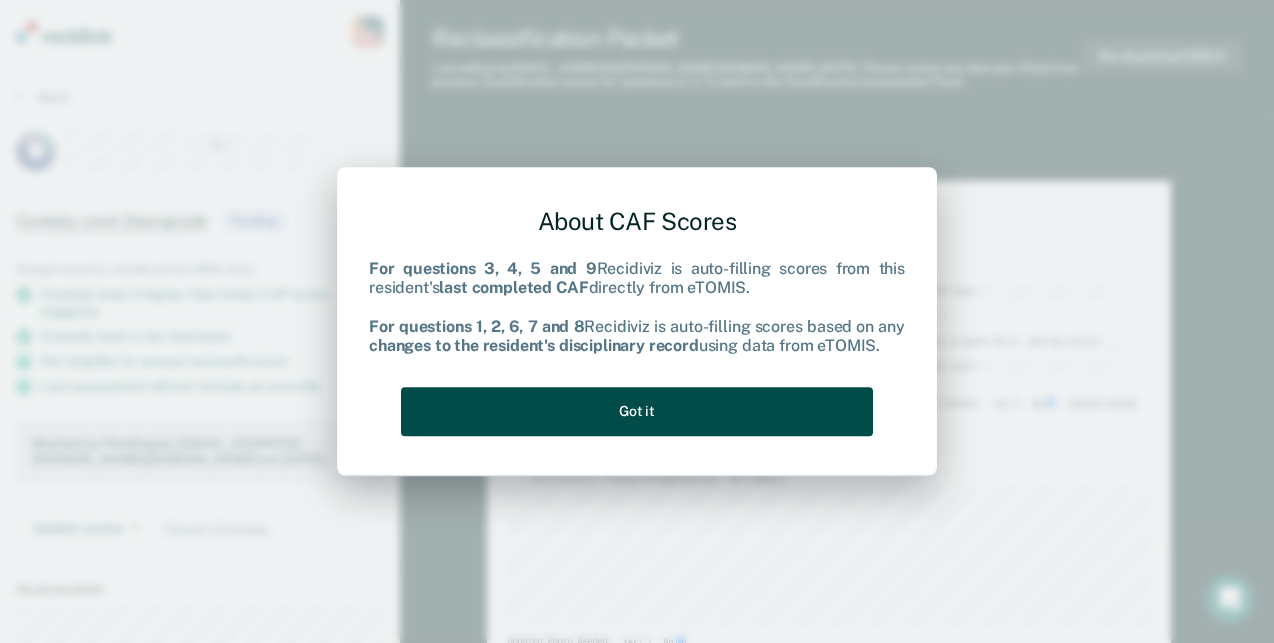 click on "Got it" at bounding box center (637, 411) 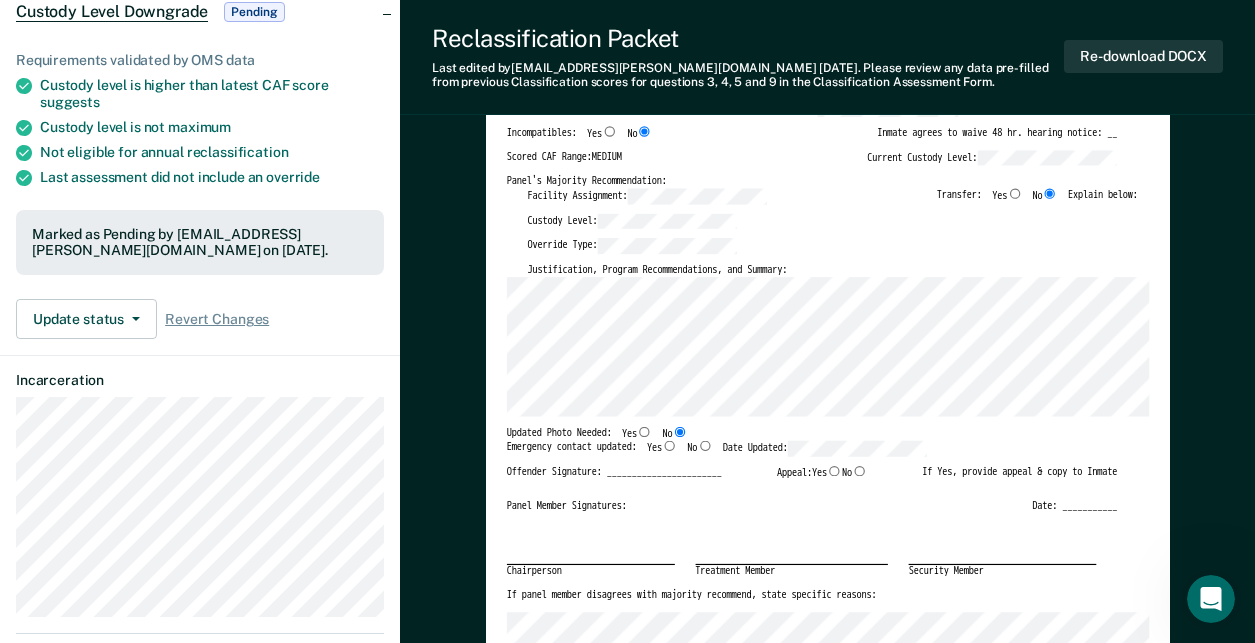 scroll, scrollTop: 250, scrollLeft: 0, axis: vertical 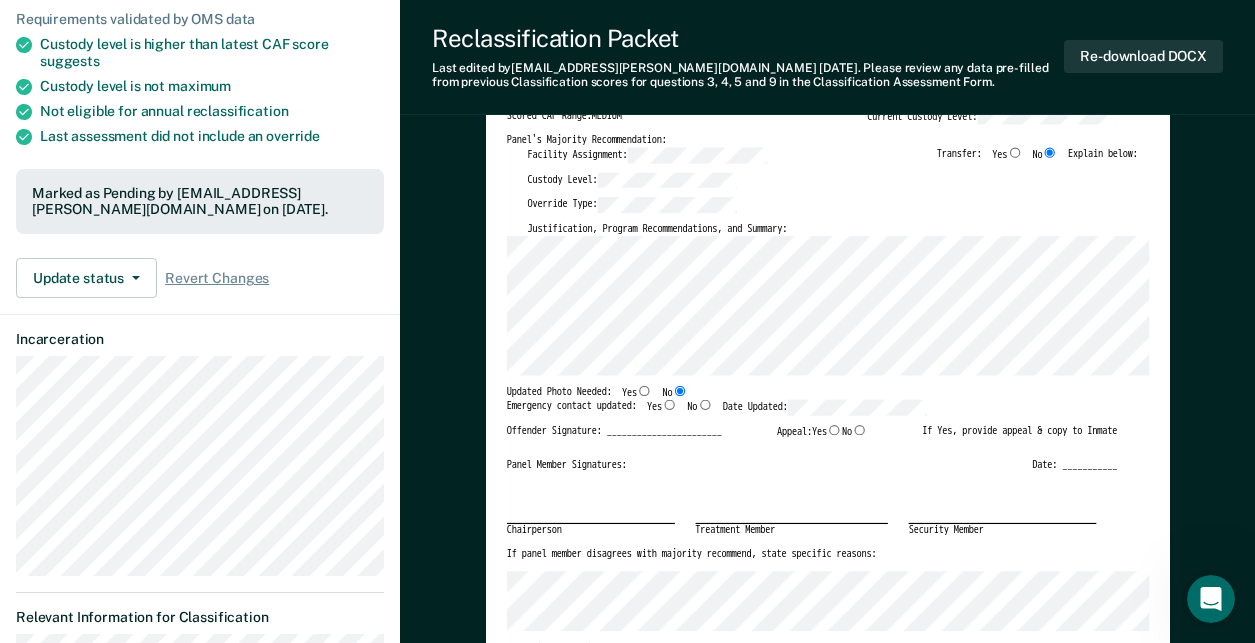 click on "Yes" at bounding box center [669, 405] 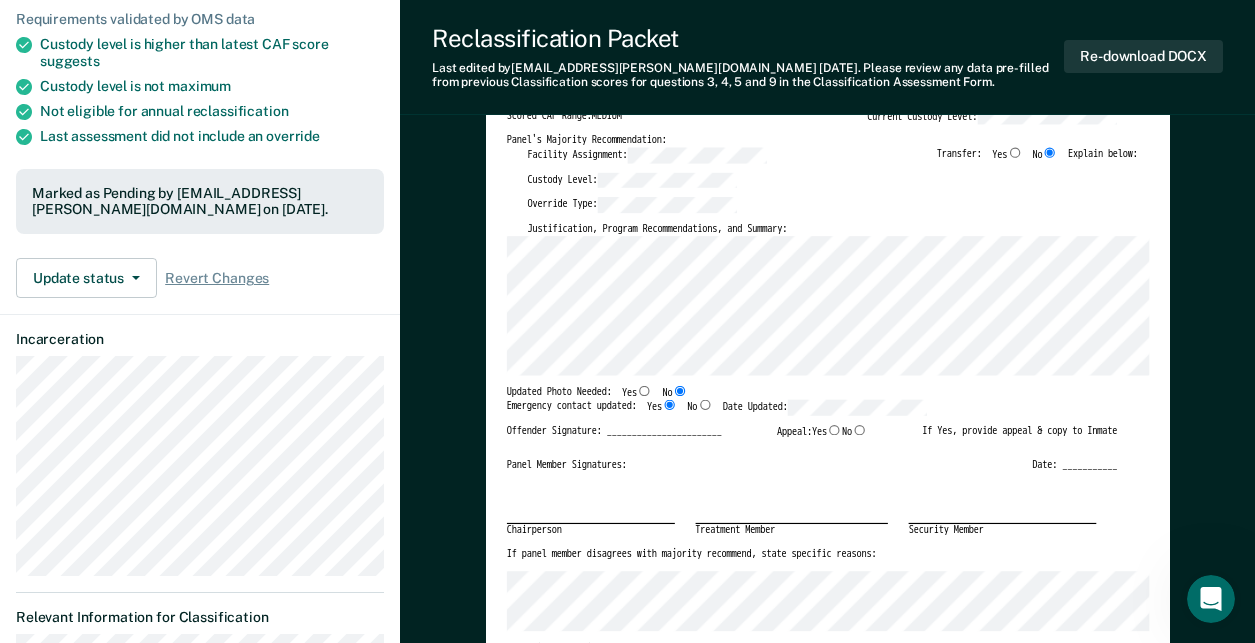 type on "x" 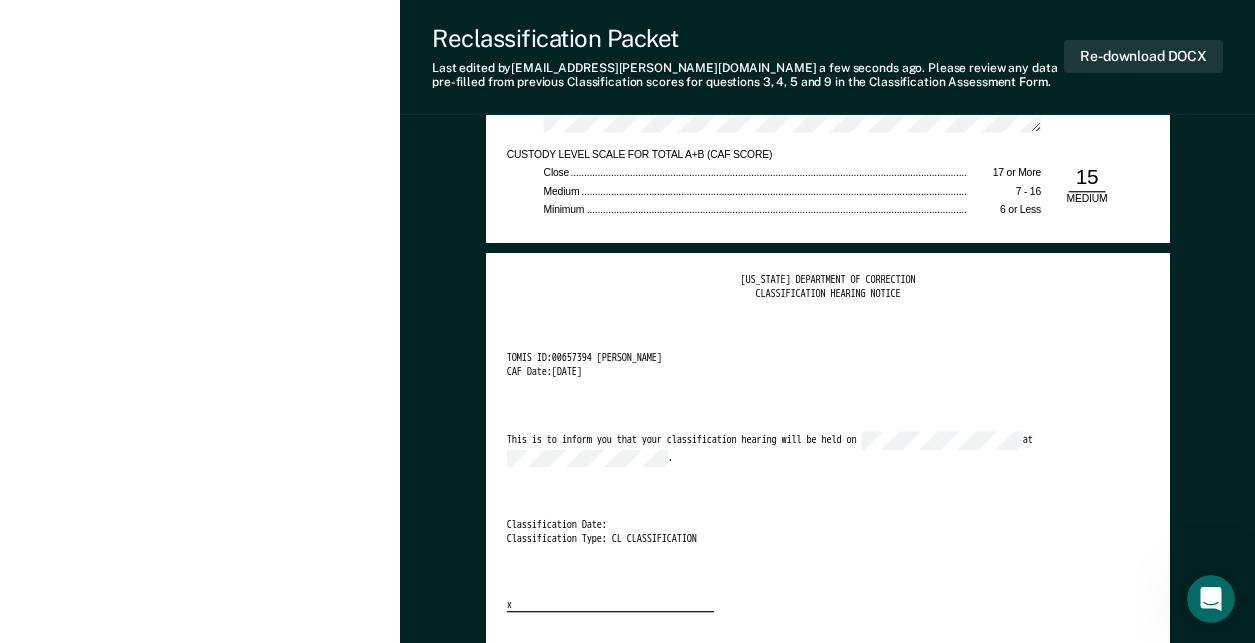 scroll, scrollTop: 2528, scrollLeft: 0, axis: vertical 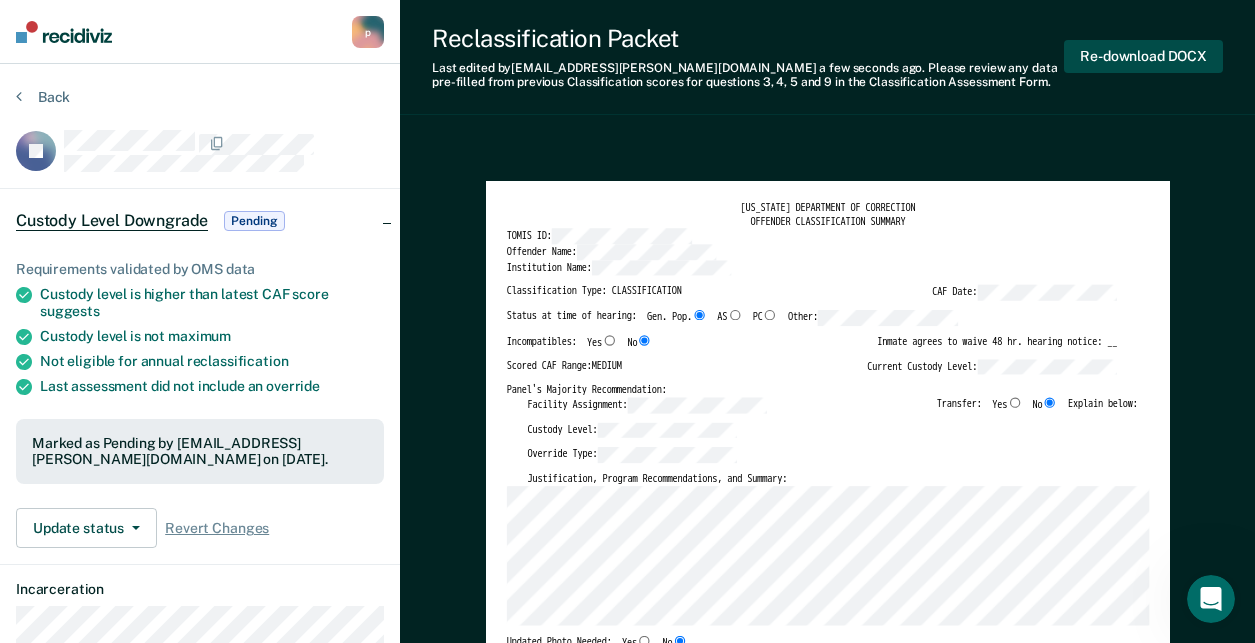 click on "Re-download DOCX" at bounding box center [1143, 56] 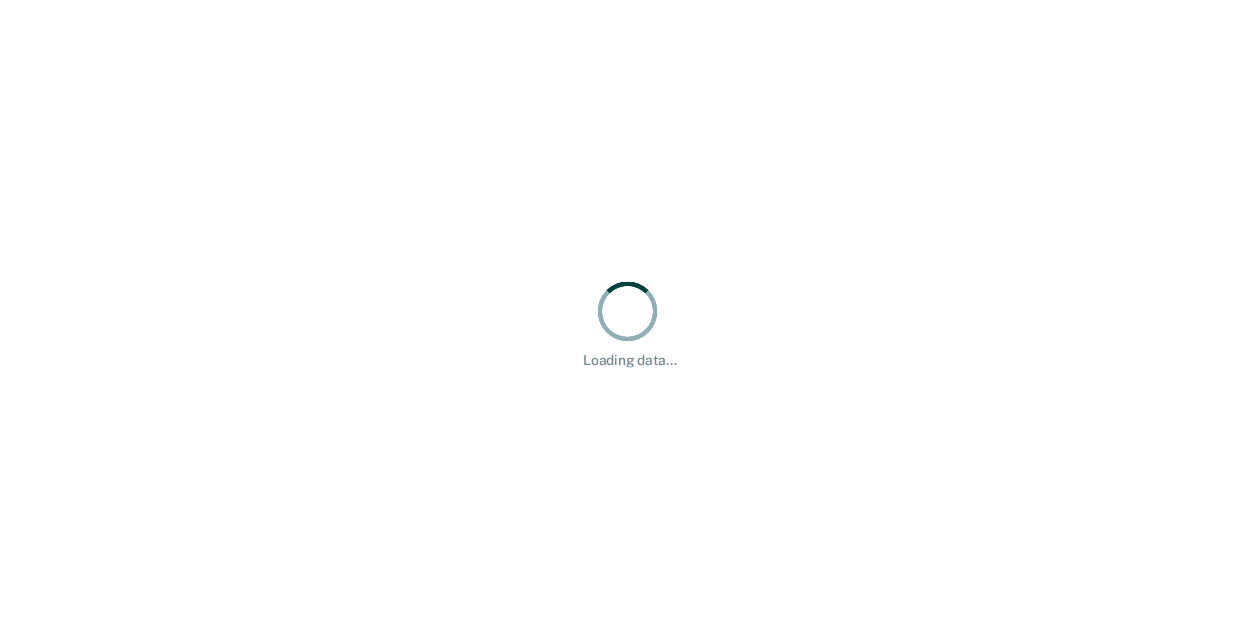 scroll, scrollTop: 0, scrollLeft: 0, axis: both 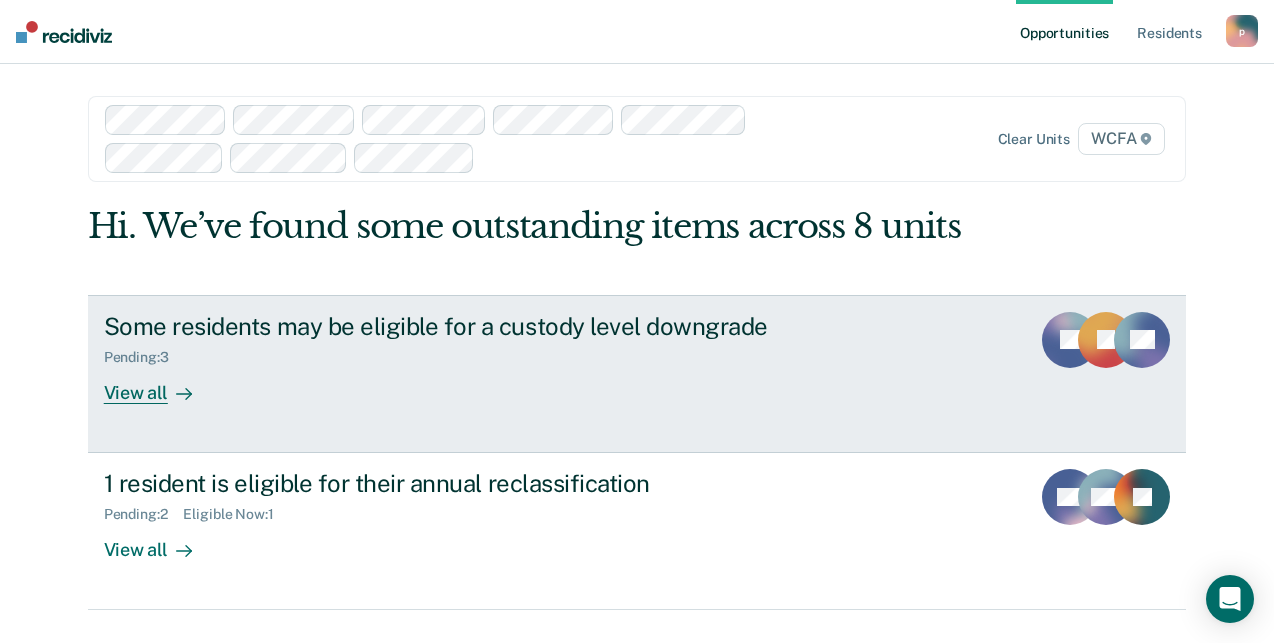 click on "View all" at bounding box center (160, 384) 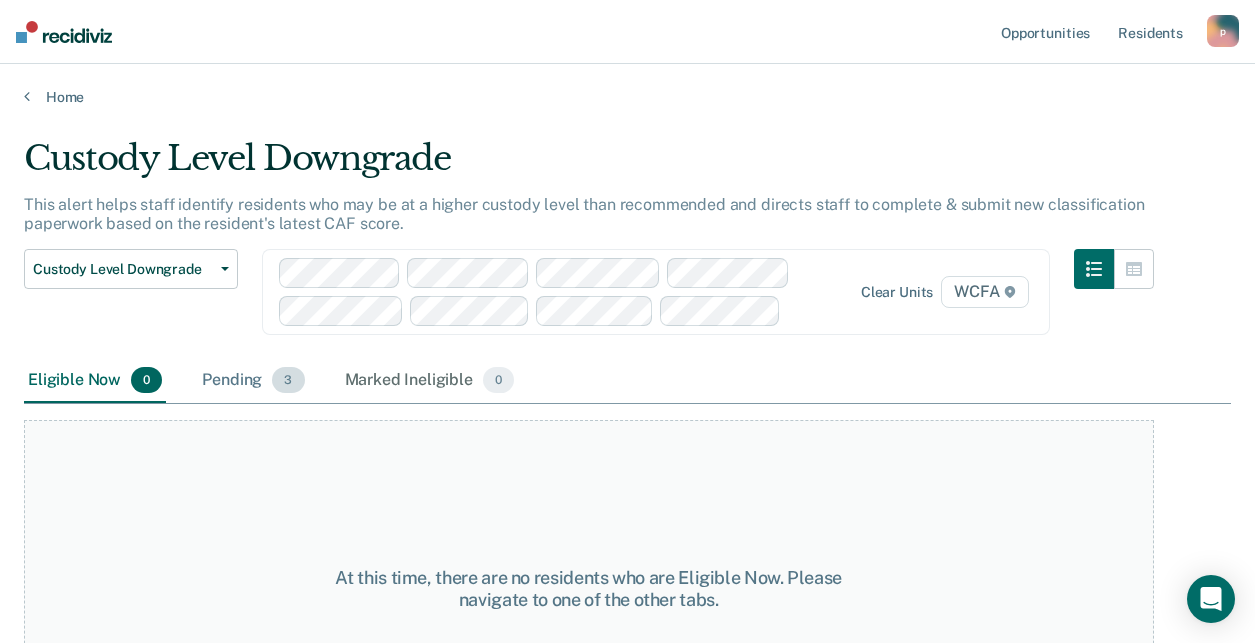 click on "Pending 3" at bounding box center (253, 381) 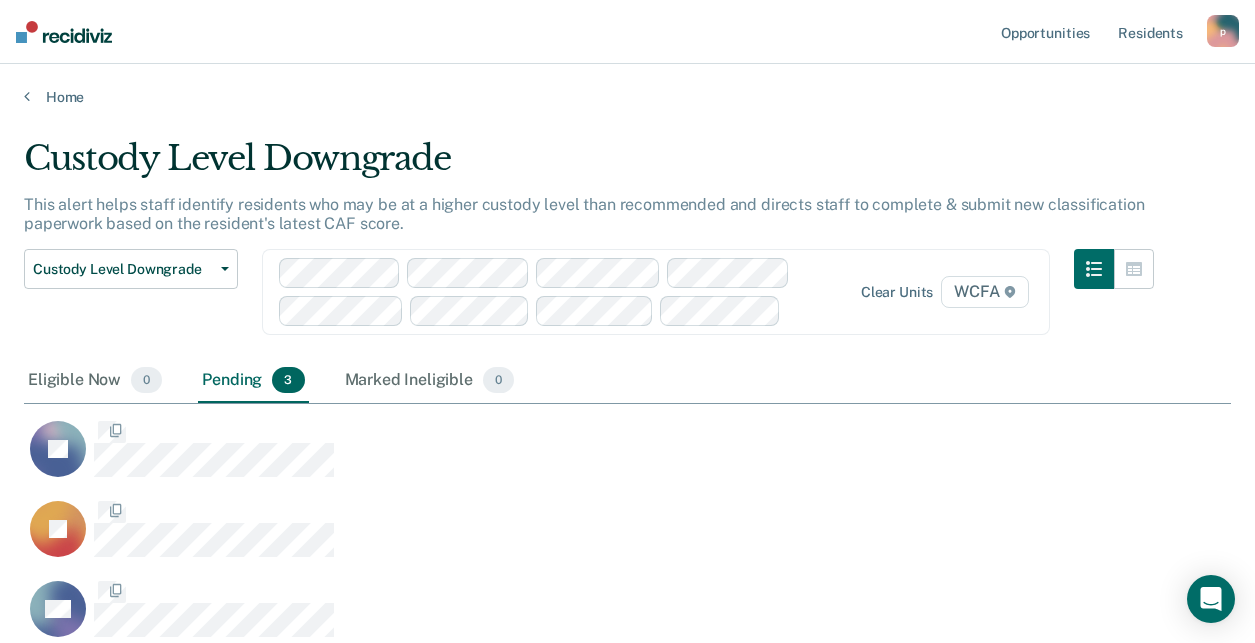 scroll, scrollTop: 20, scrollLeft: 20, axis: both 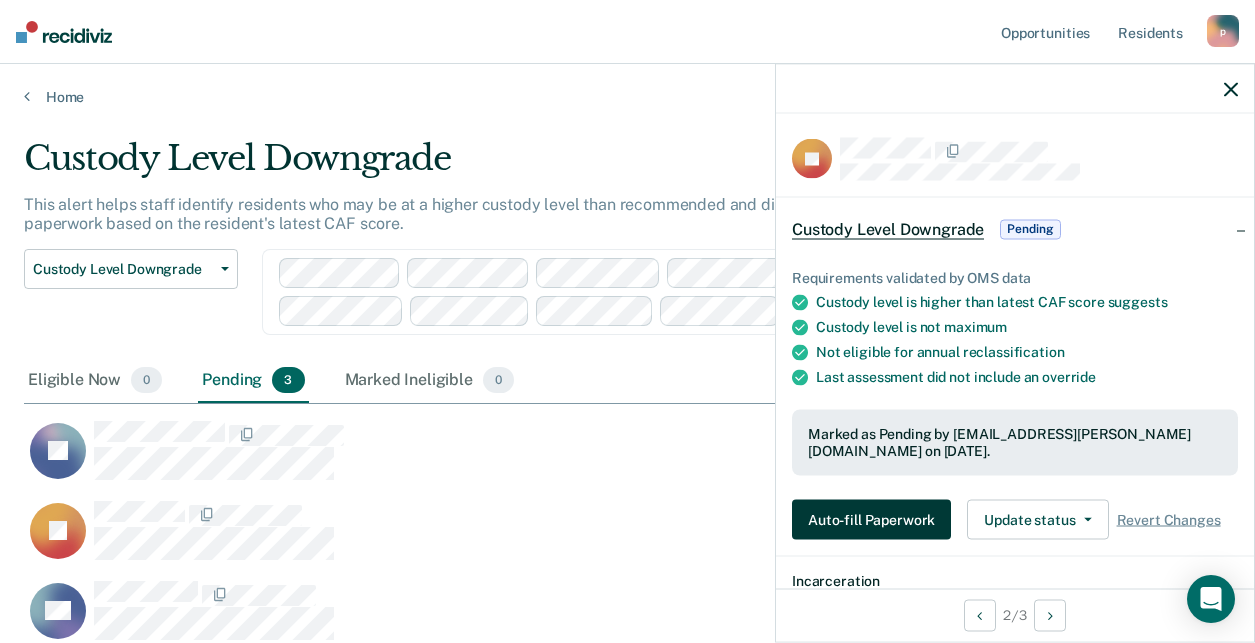 click on "Auto-fill Paperwork" at bounding box center (871, 520) 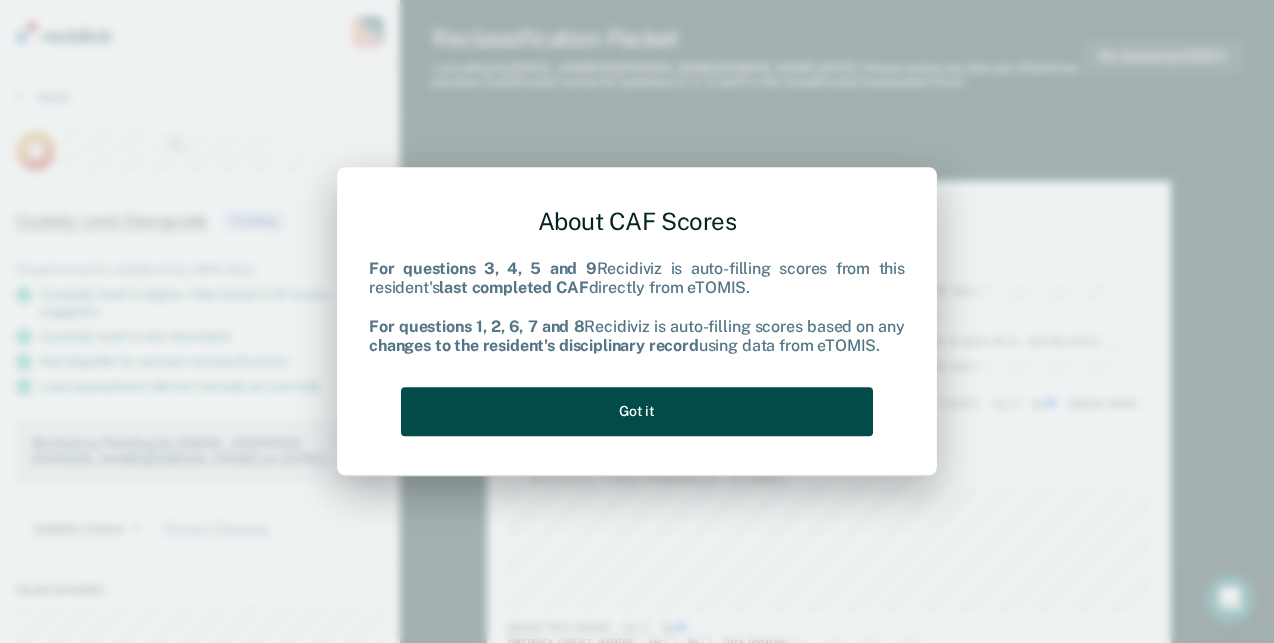 click on "Got it" at bounding box center (637, 411) 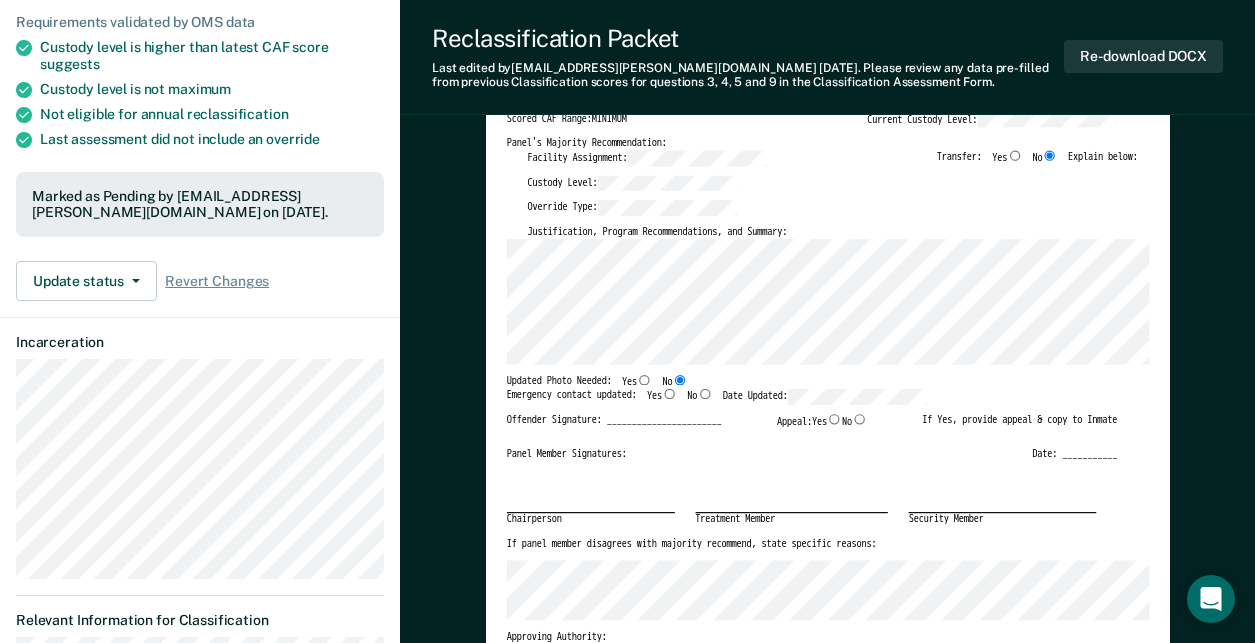 scroll, scrollTop: 0, scrollLeft: 0, axis: both 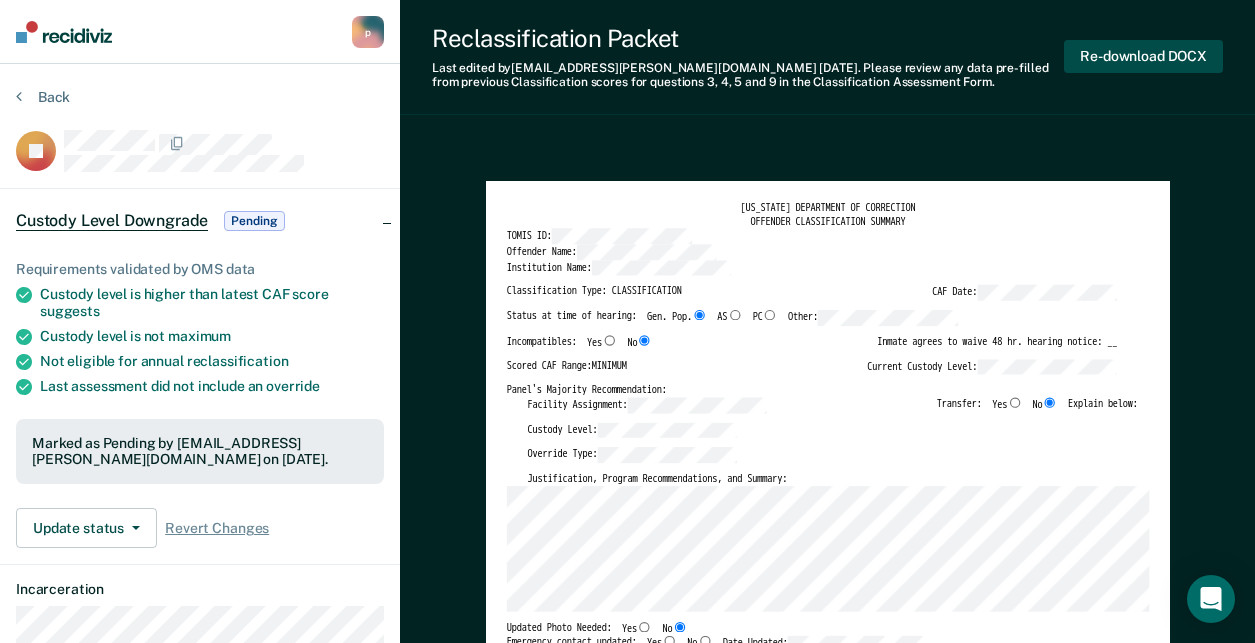 click on "Re-download DOCX" at bounding box center [1143, 56] 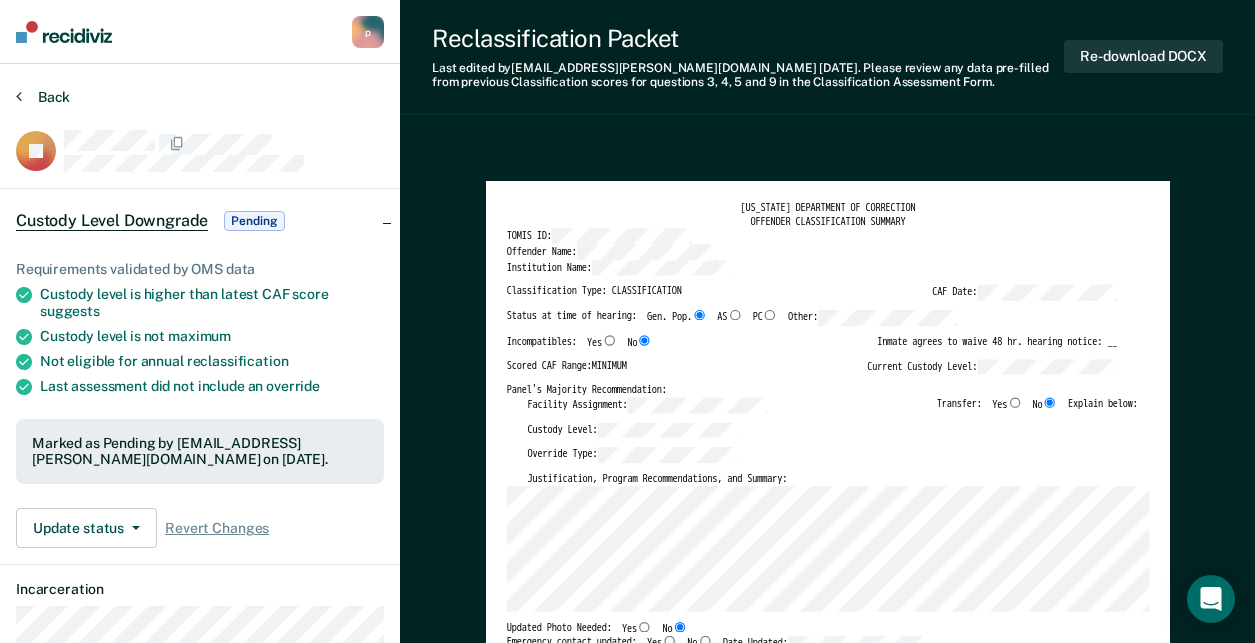 click on "Back" at bounding box center [43, 97] 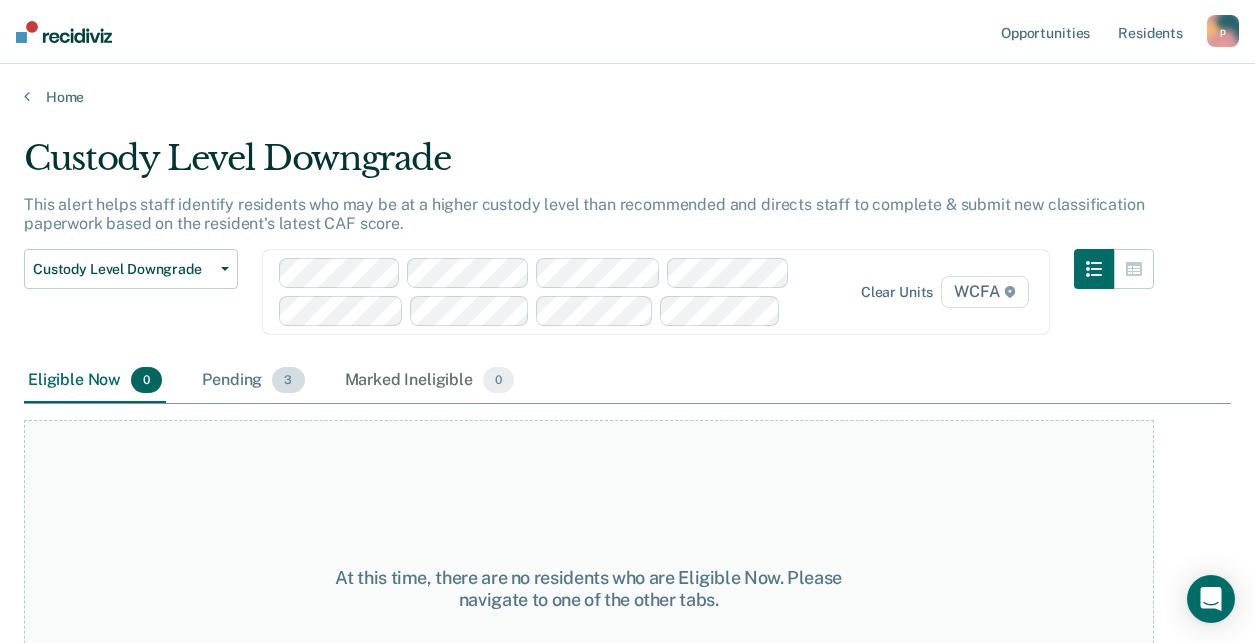 click on "3" at bounding box center [288, 380] 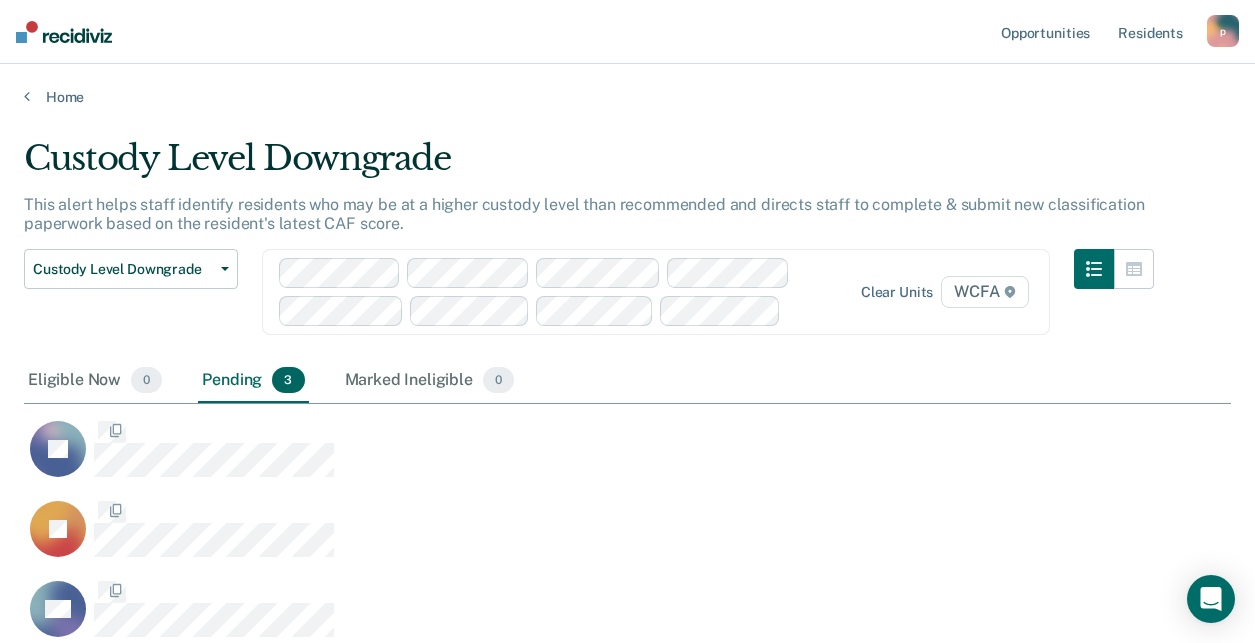 scroll, scrollTop: 20, scrollLeft: 20, axis: both 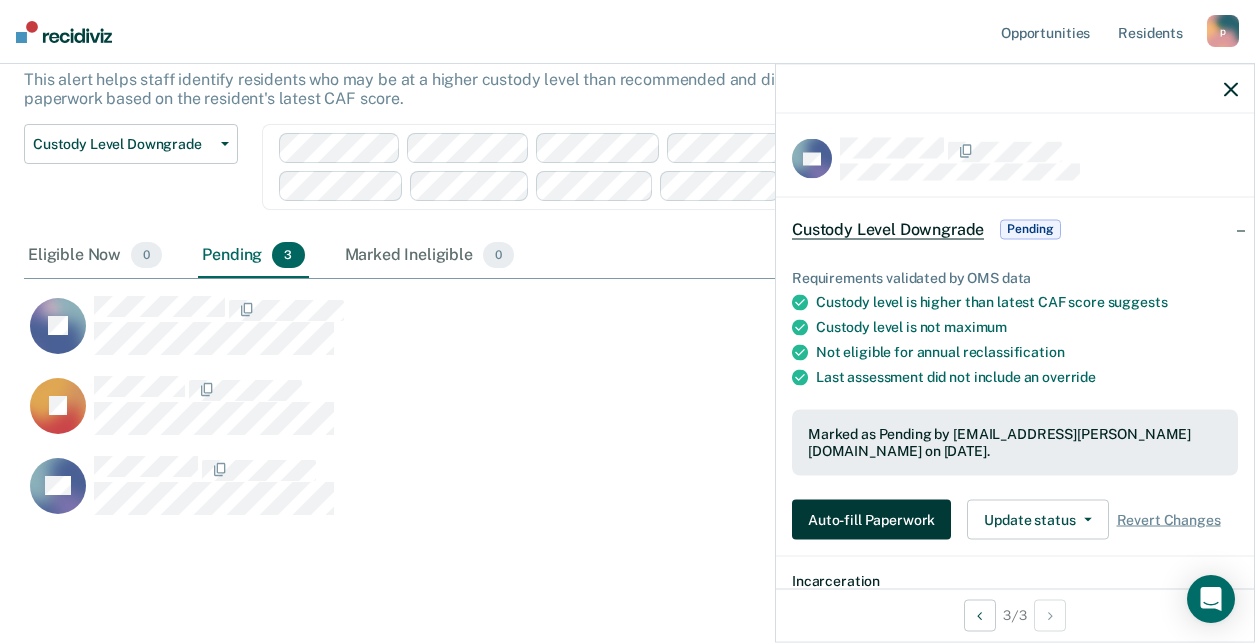click on "Auto-fill Paperwork" at bounding box center [871, 520] 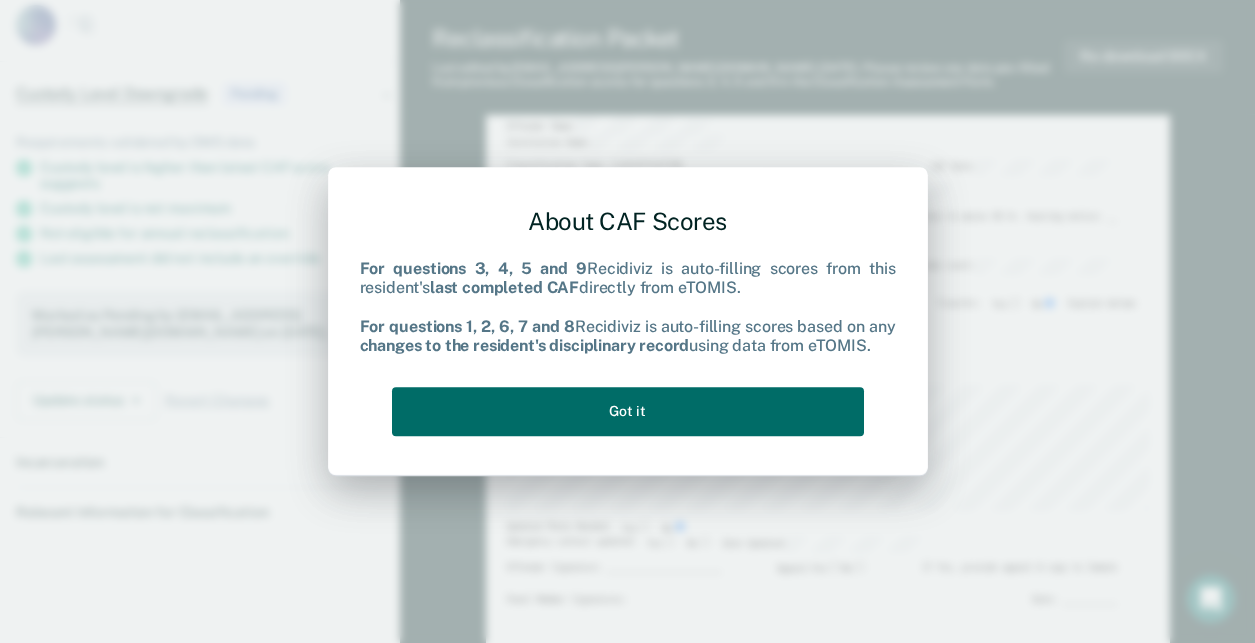 scroll, scrollTop: 0, scrollLeft: 0, axis: both 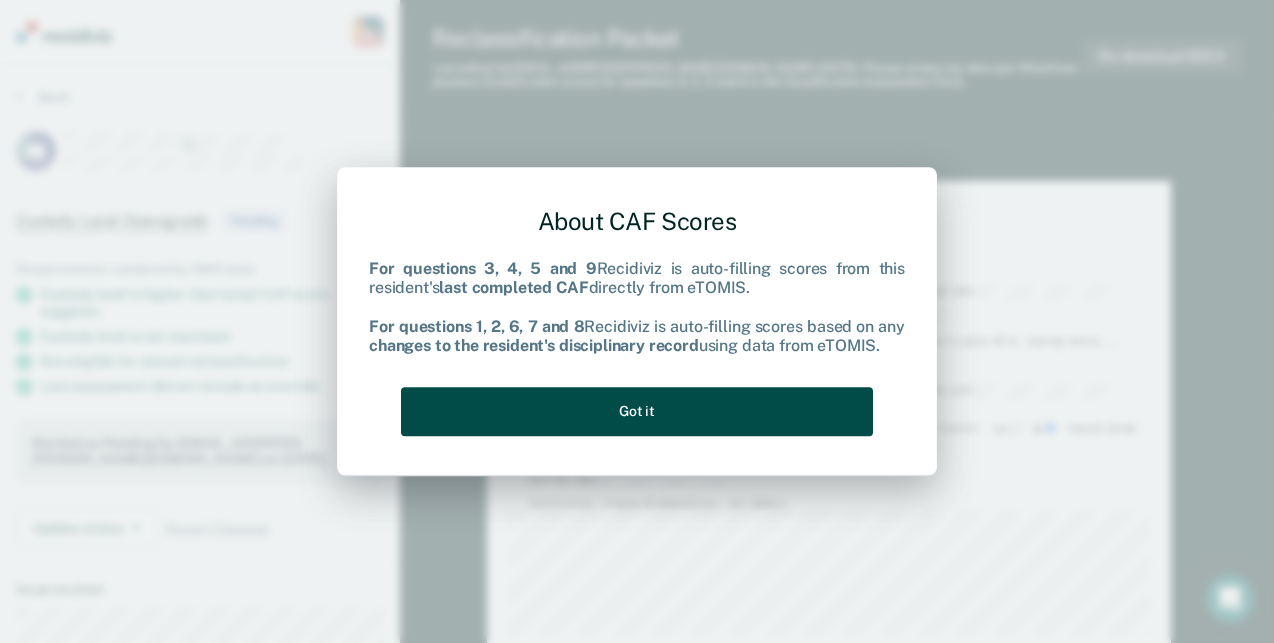 click on "Got it" at bounding box center (637, 411) 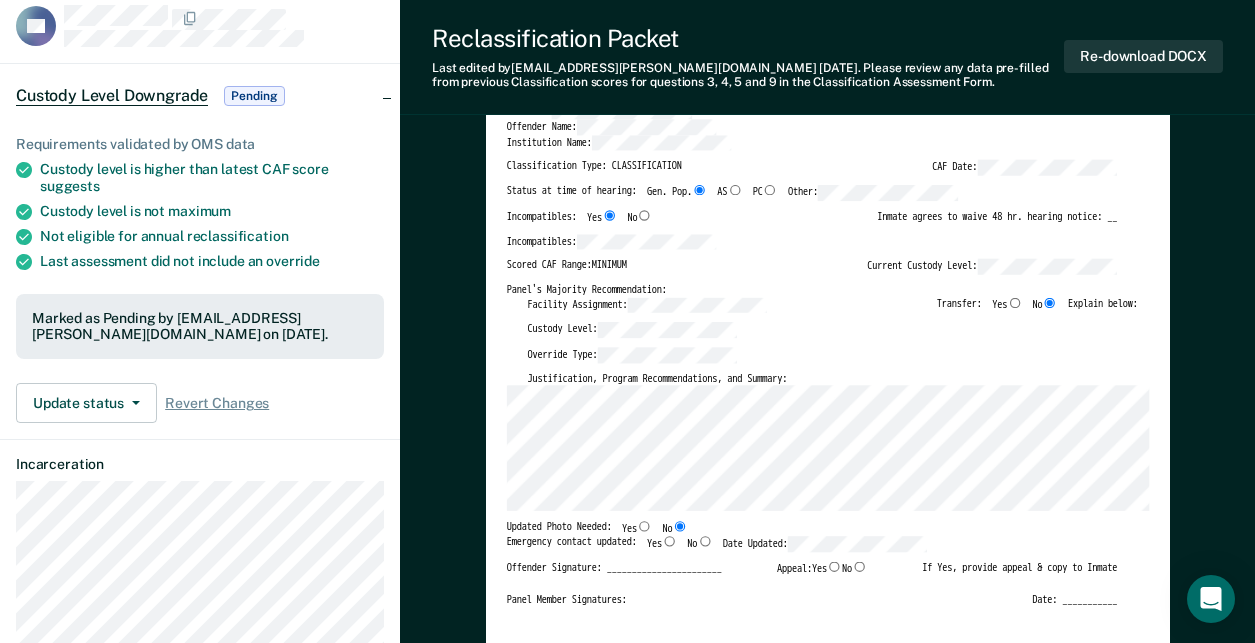 scroll, scrollTop: 0, scrollLeft: 0, axis: both 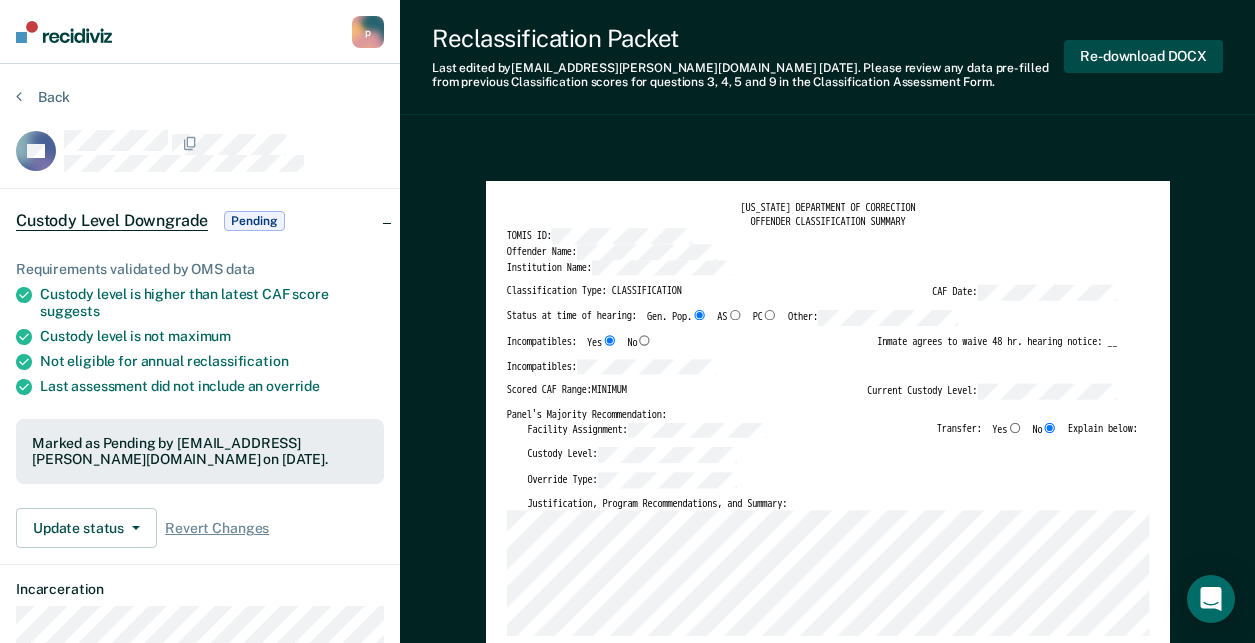 click on "Re-download DOCX" at bounding box center [1143, 56] 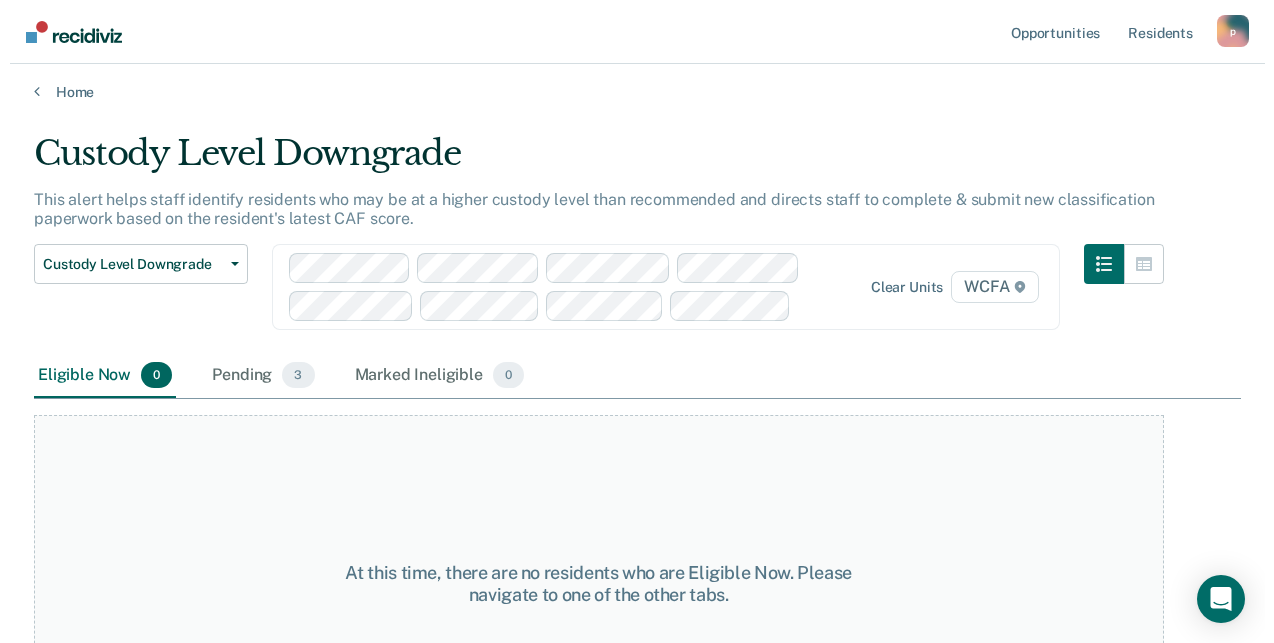 scroll, scrollTop: 0, scrollLeft: 0, axis: both 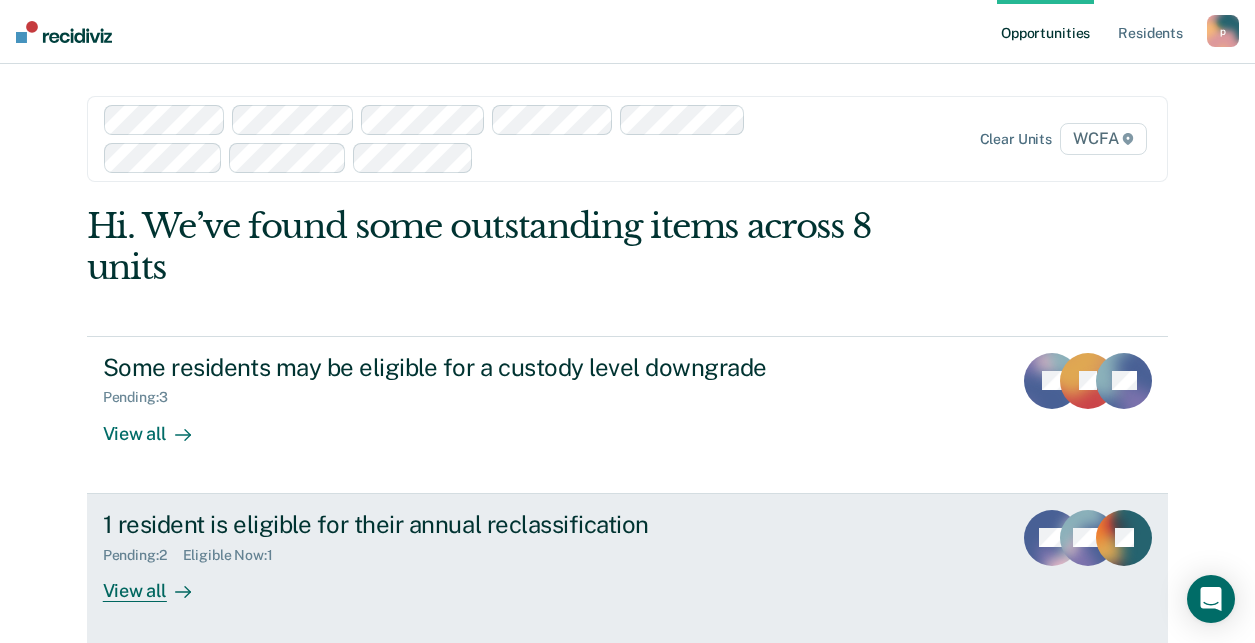 click on "1 resident is eligible for their annual reclassification" at bounding box center [454, 524] 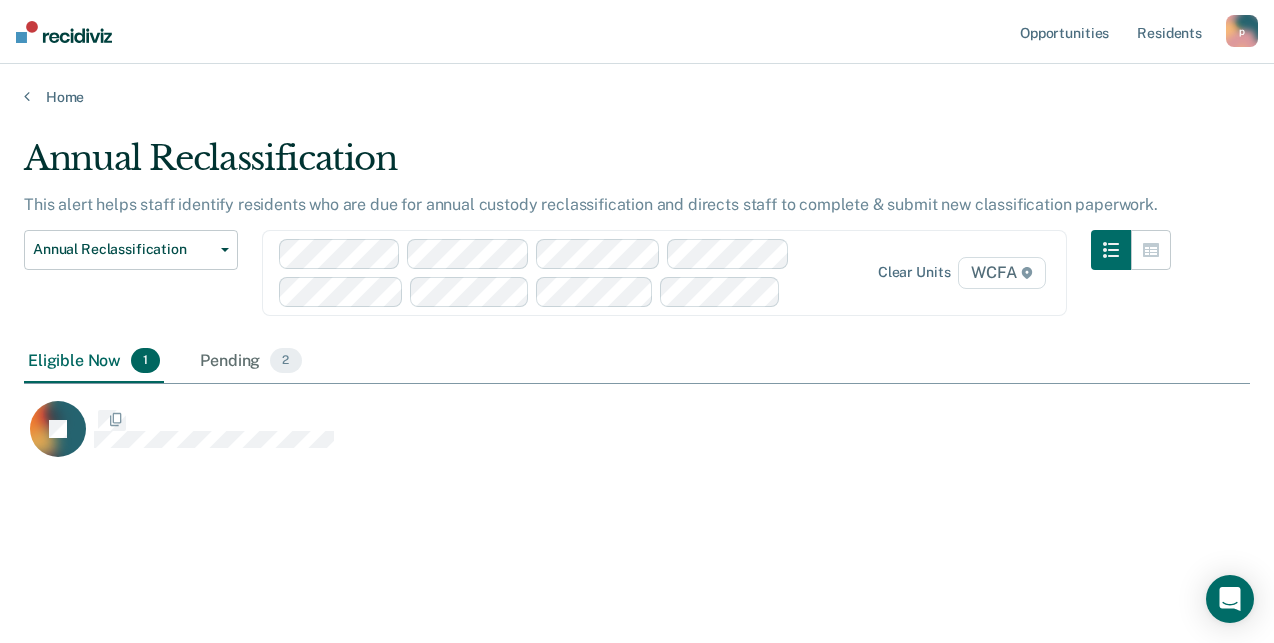 scroll, scrollTop: 20, scrollLeft: 20, axis: both 